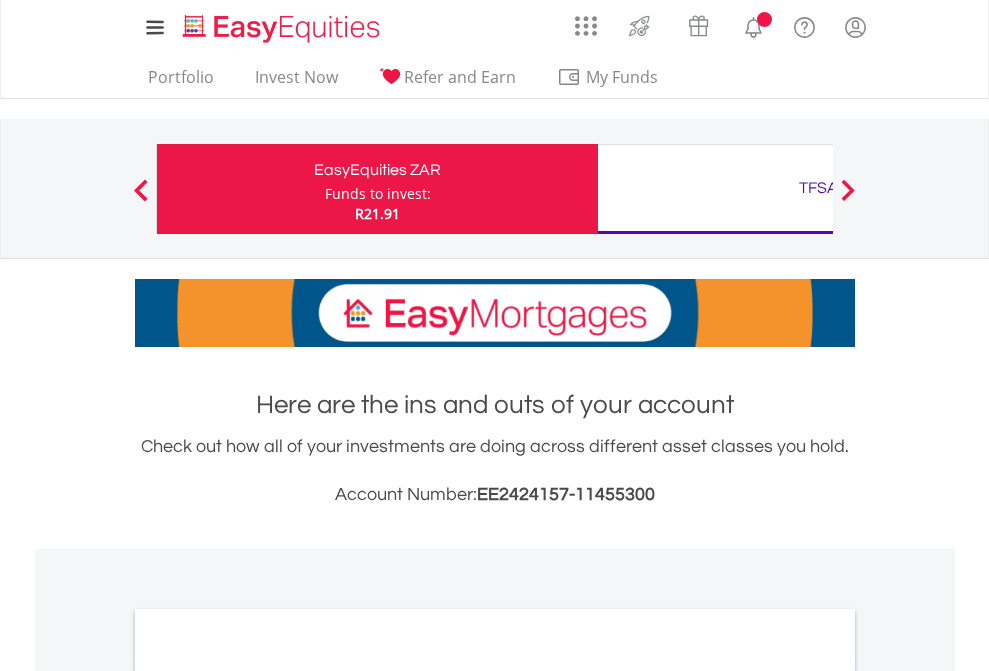 scroll, scrollTop: 0, scrollLeft: 0, axis: both 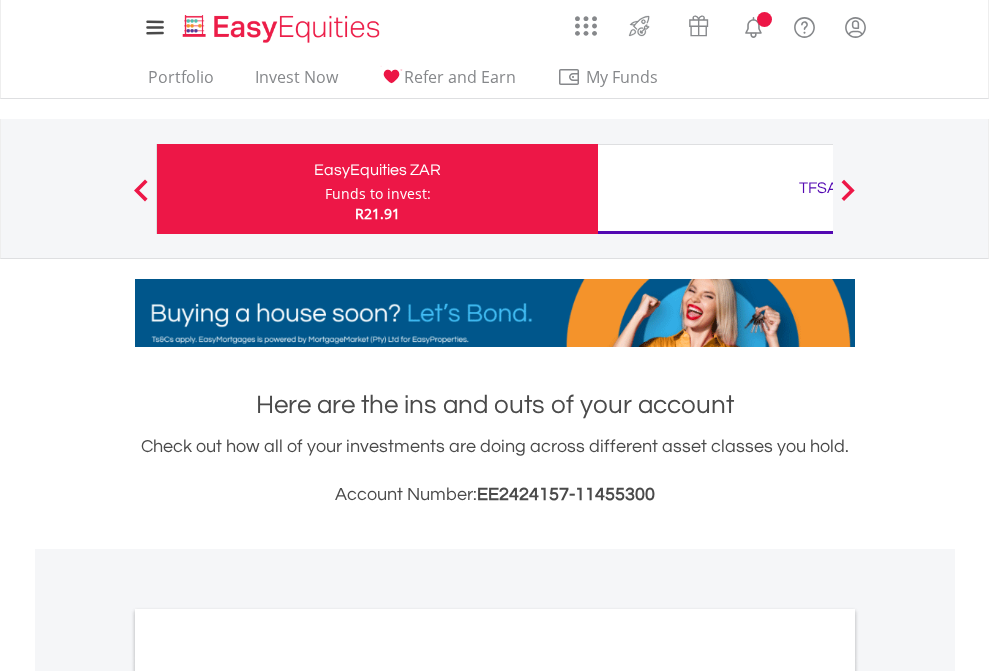 click on "Funds to invest:" at bounding box center (378, 194) 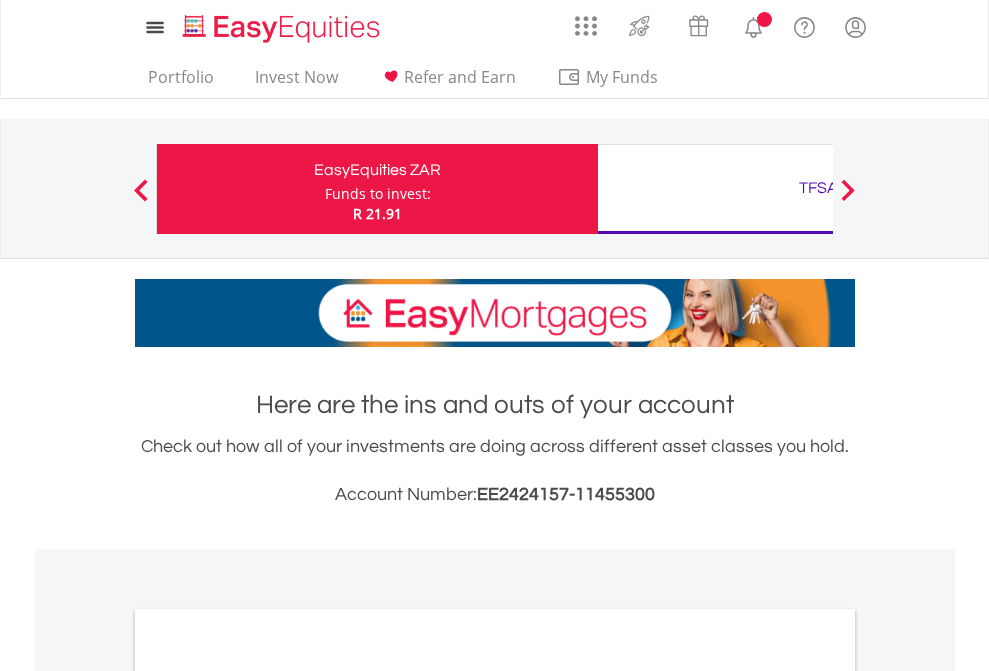 scroll, scrollTop: 0, scrollLeft: 0, axis: both 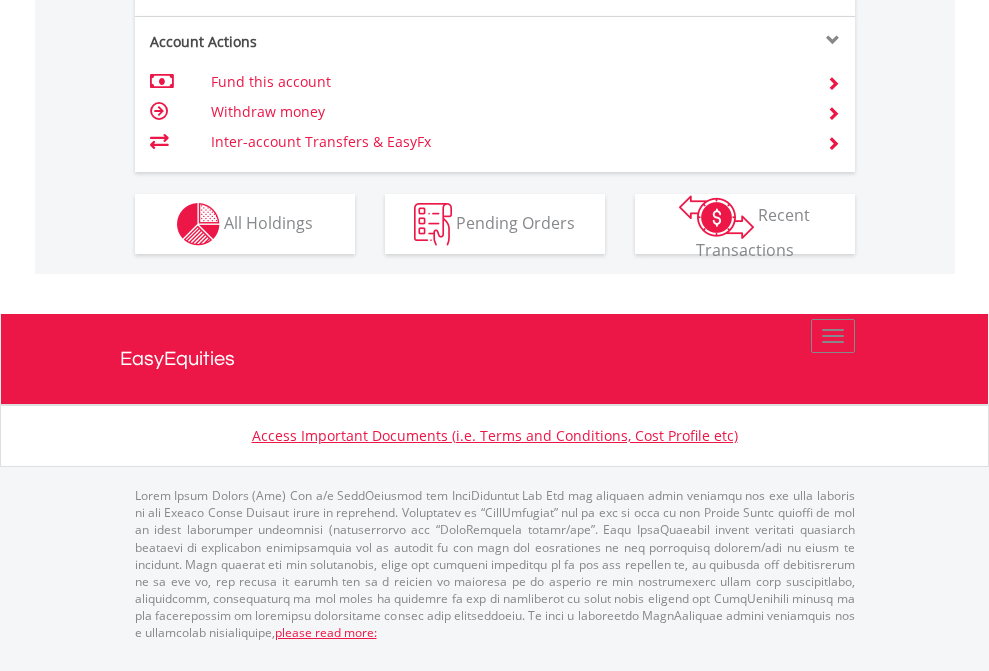 click on "Investment types" at bounding box center [706, -337] 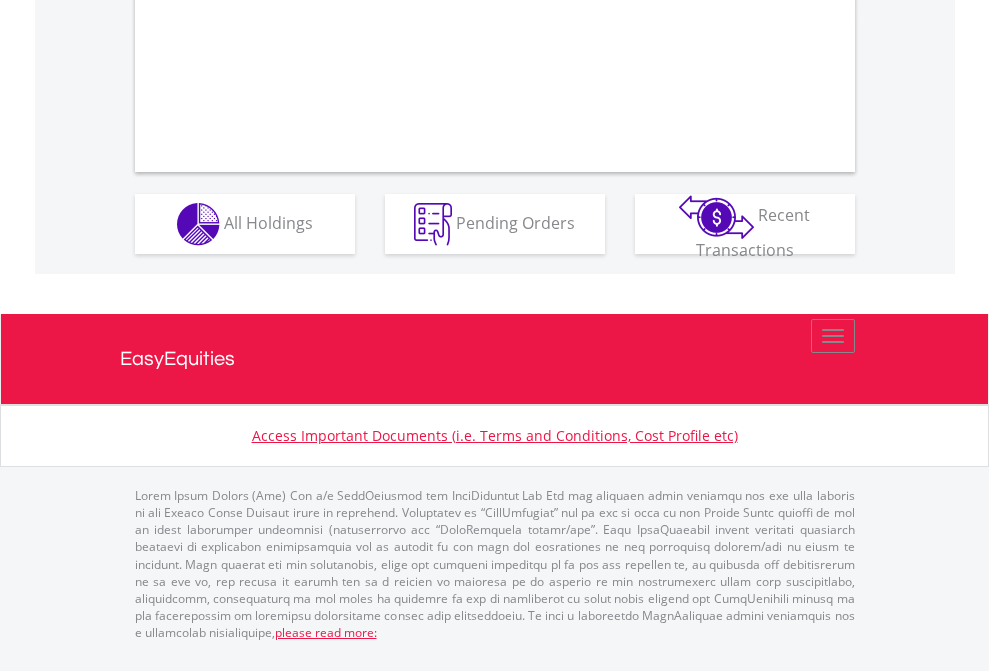 scroll, scrollTop: 0, scrollLeft: 0, axis: both 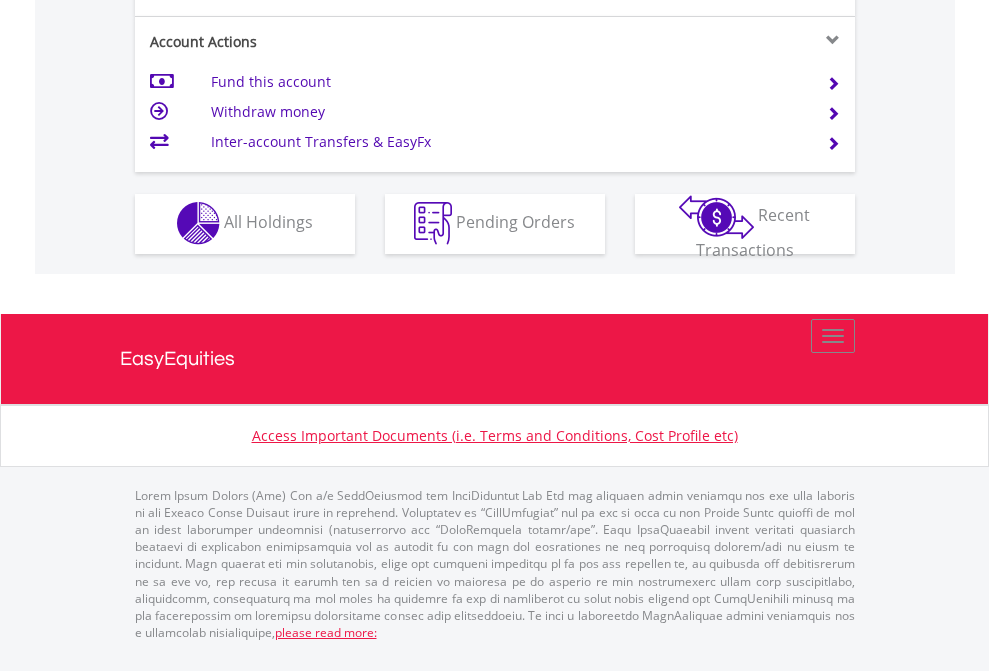 click on "Investment types" at bounding box center [706, -353] 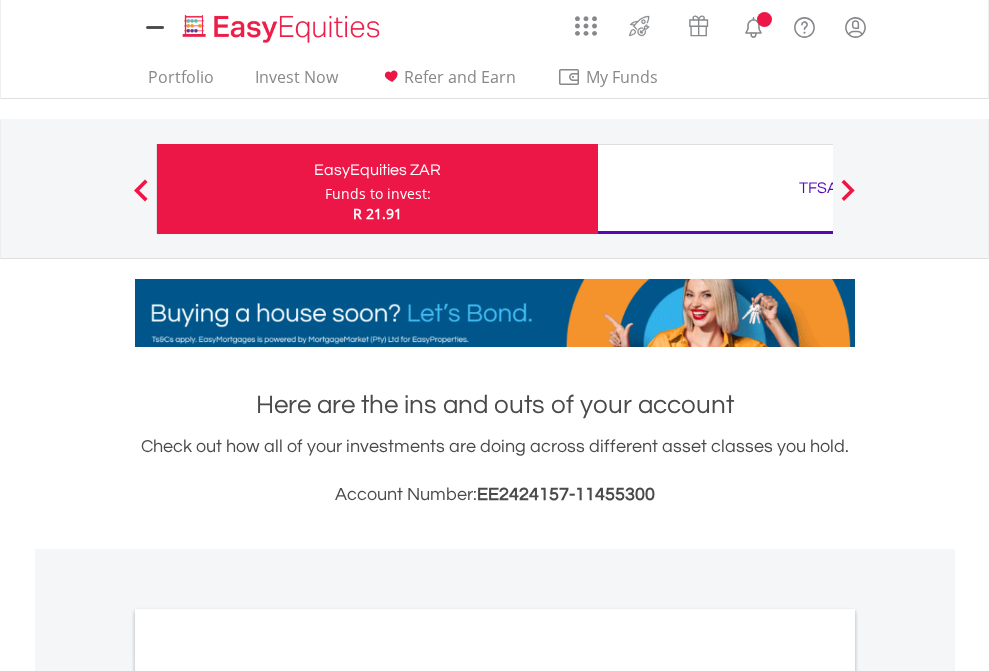 scroll, scrollTop: 0, scrollLeft: 0, axis: both 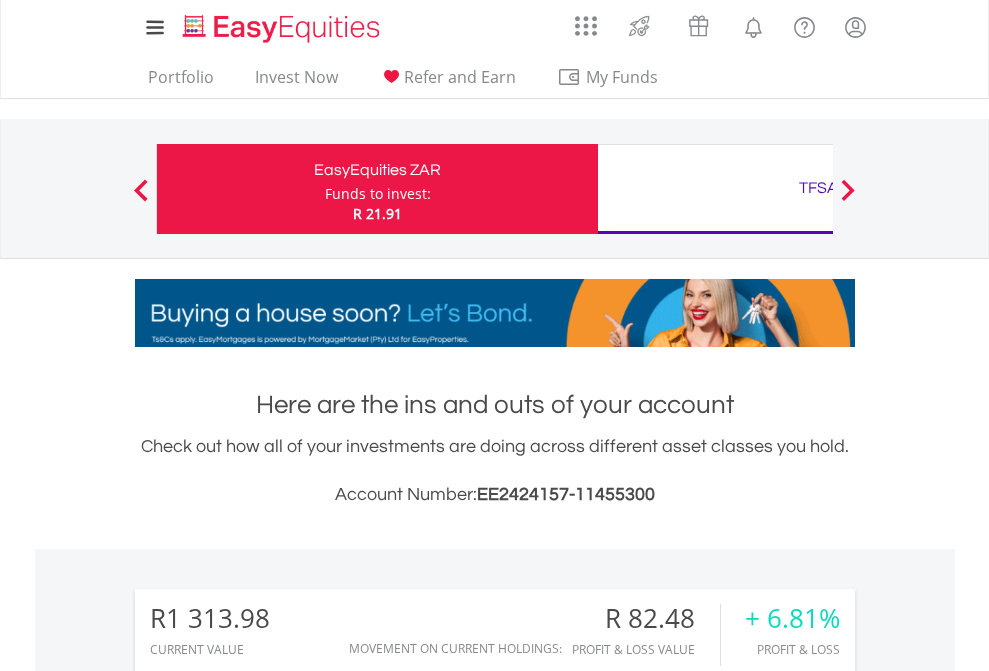 click on "TFSA" at bounding box center (818, 188) 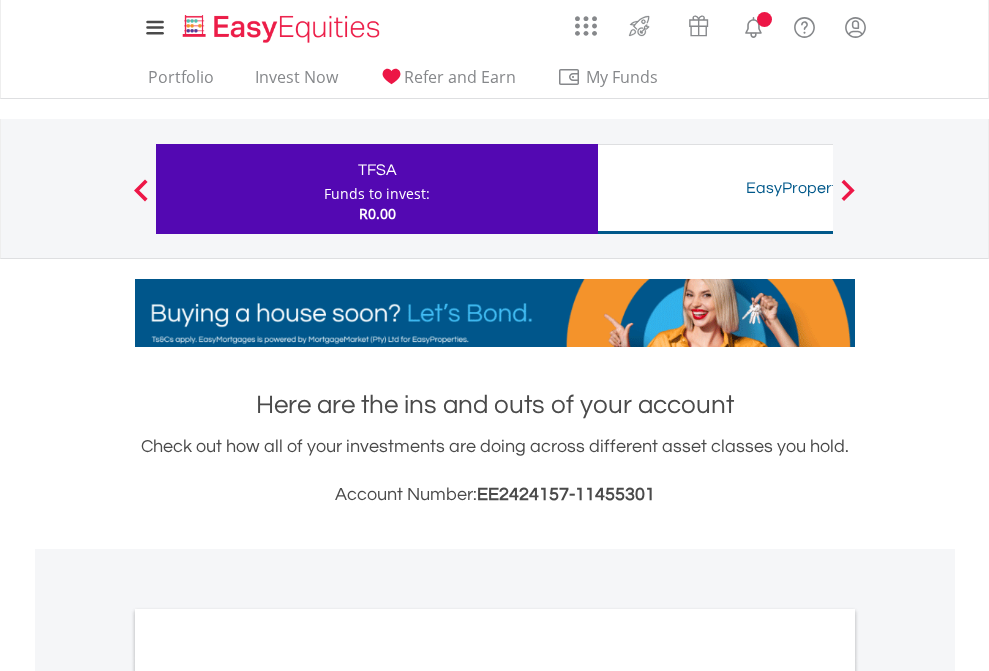 scroll, scrollTop: 0, scrollLeft: 0, axis: both 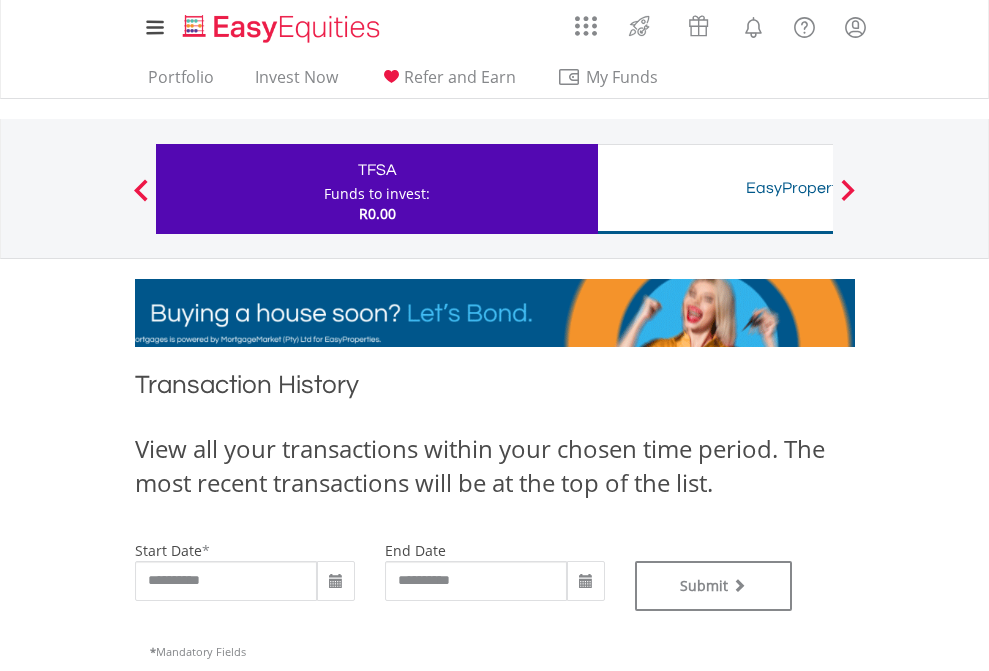 type on "**********" 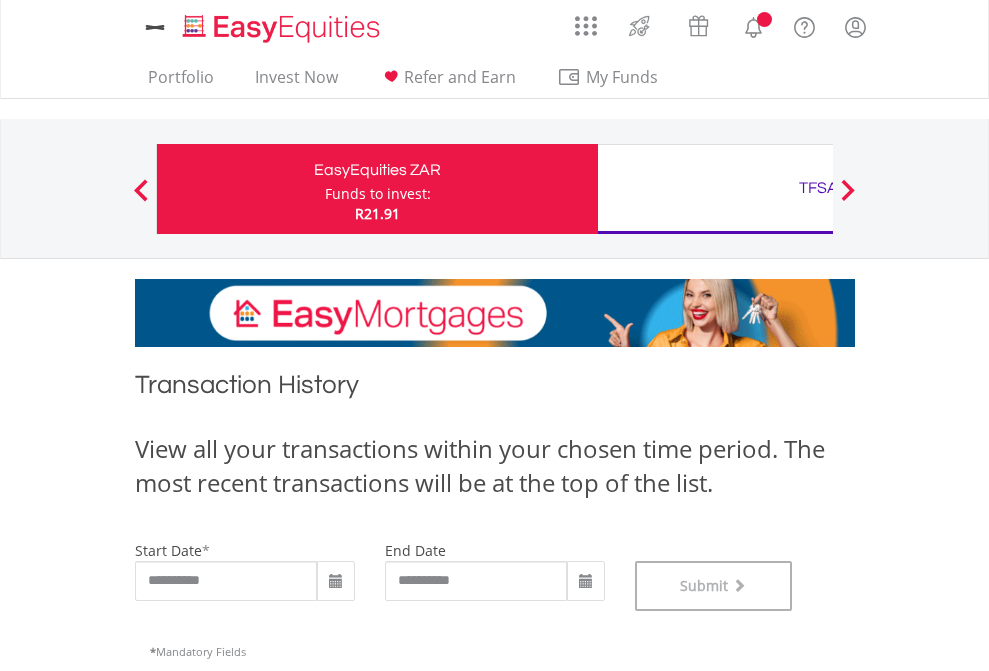 scroll, scrollTop: 811, scrollLeft: 0, axis: vertical 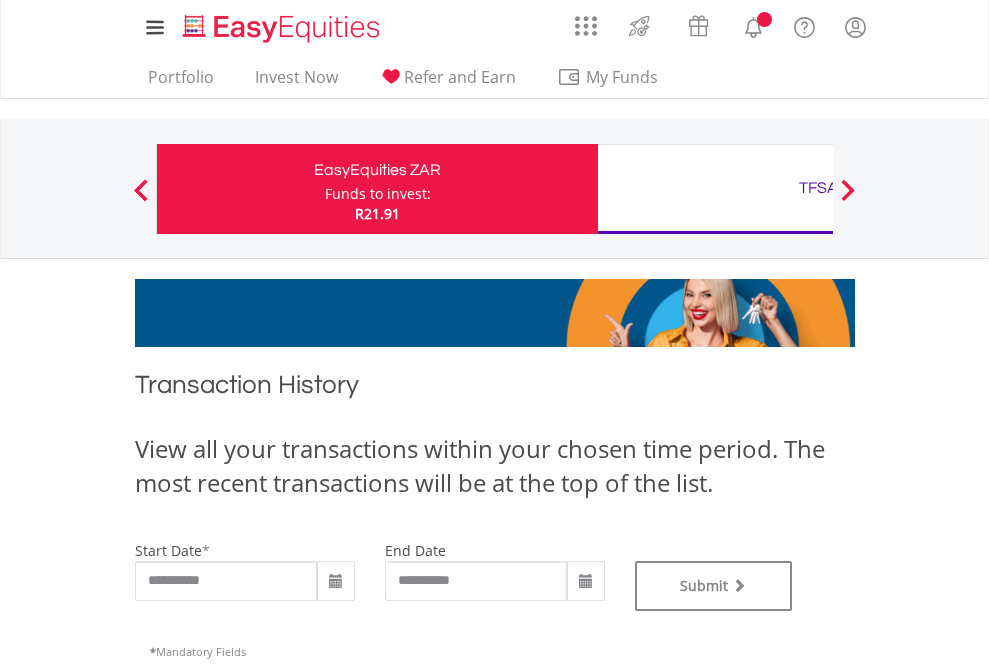 click on "TFSA" at bounding box center (818, 188) 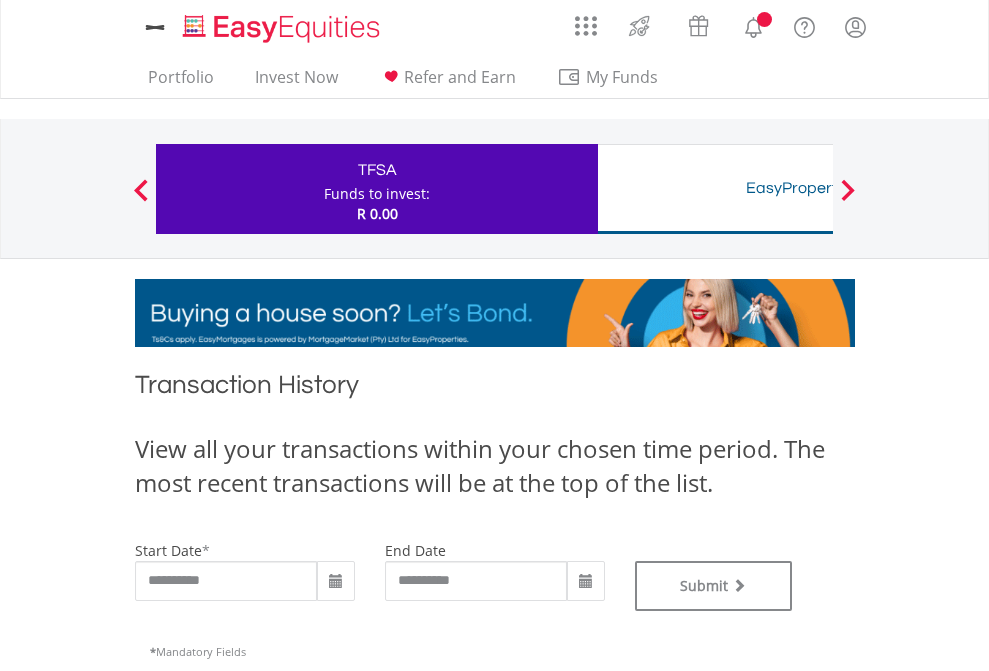 scroll, scrollTop: 0, scrollLeft: 0, axis: both 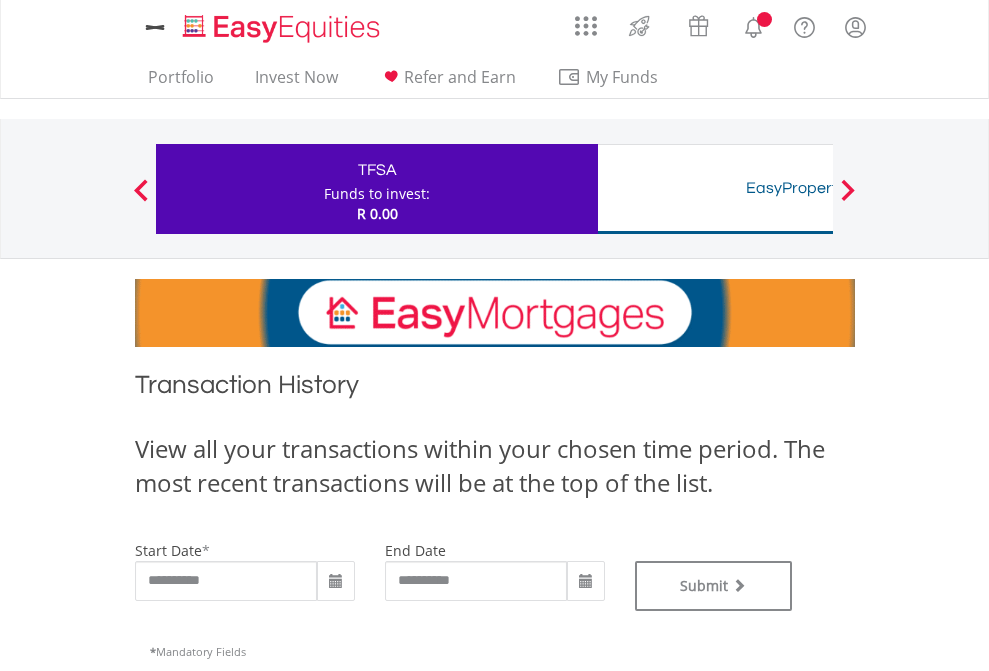 type on "**********" 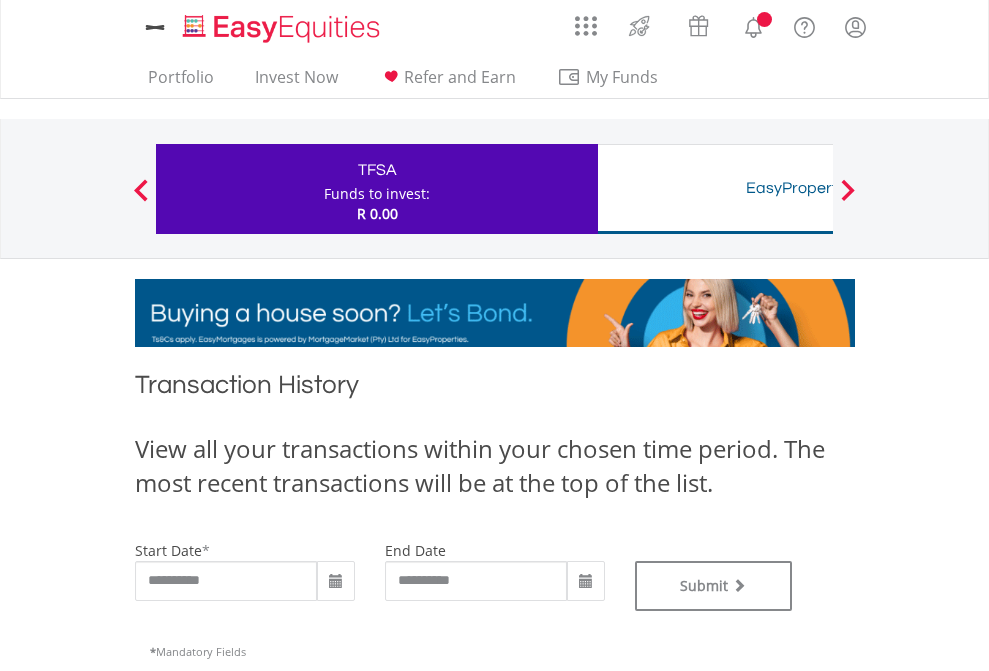 type on "**********" 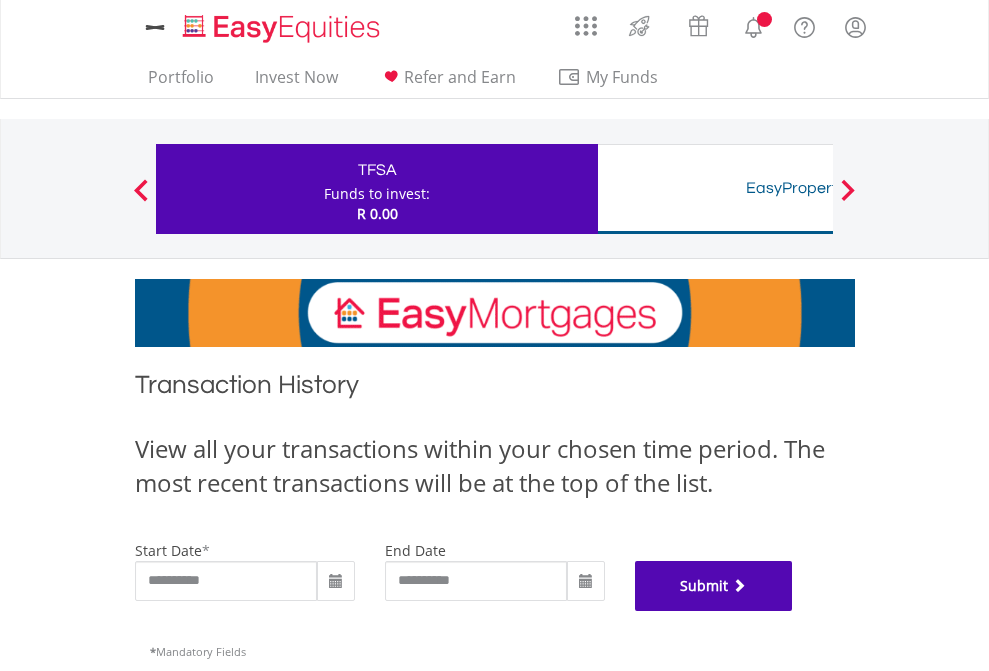 click on "Submit" at bounding box center [714, 586] 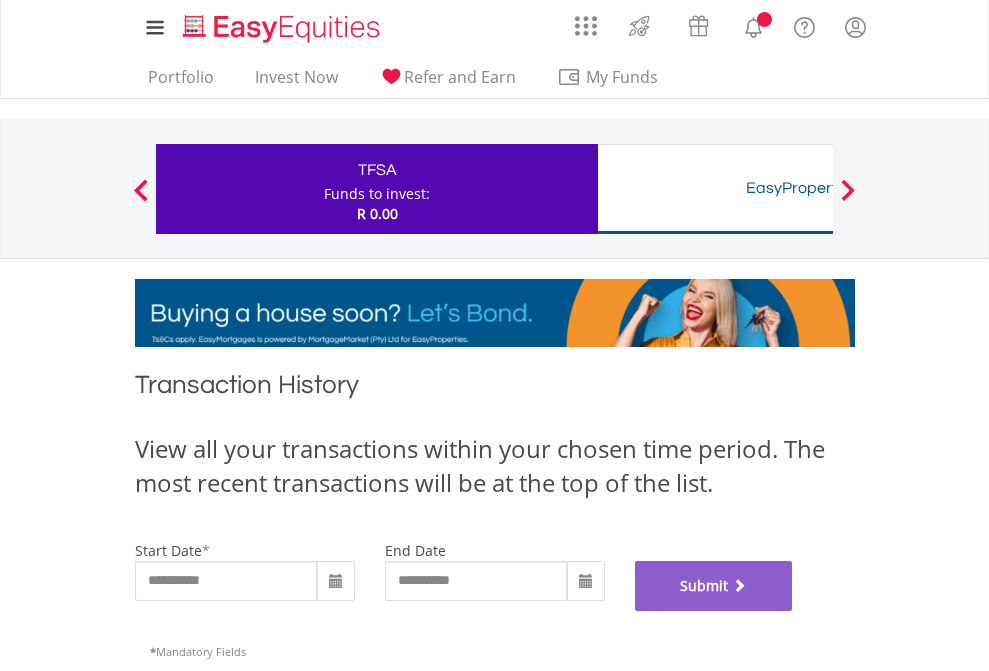 scroll, scrollTop: 811, scrollLeft: 0, axis: vertical 